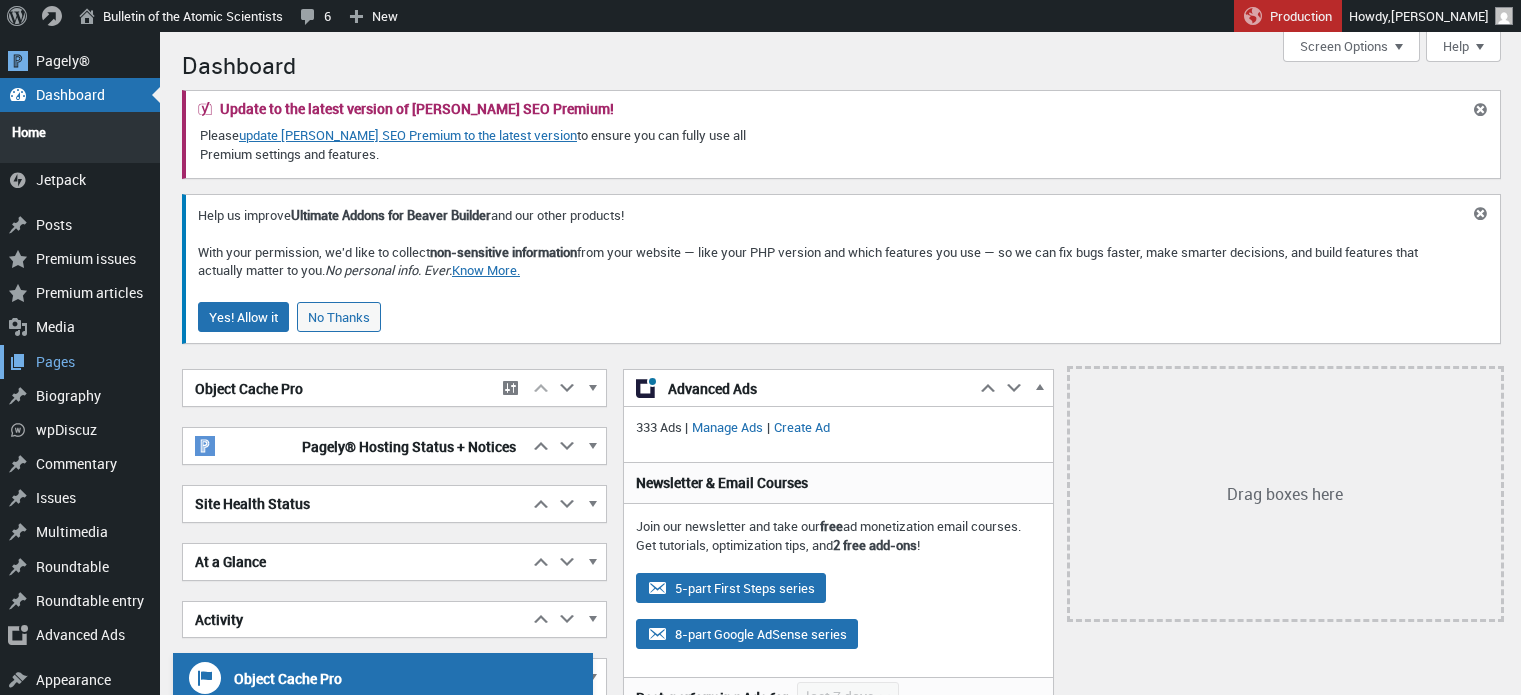 scroll, scrollTop: 0, scrollLeft: 0, axis: both 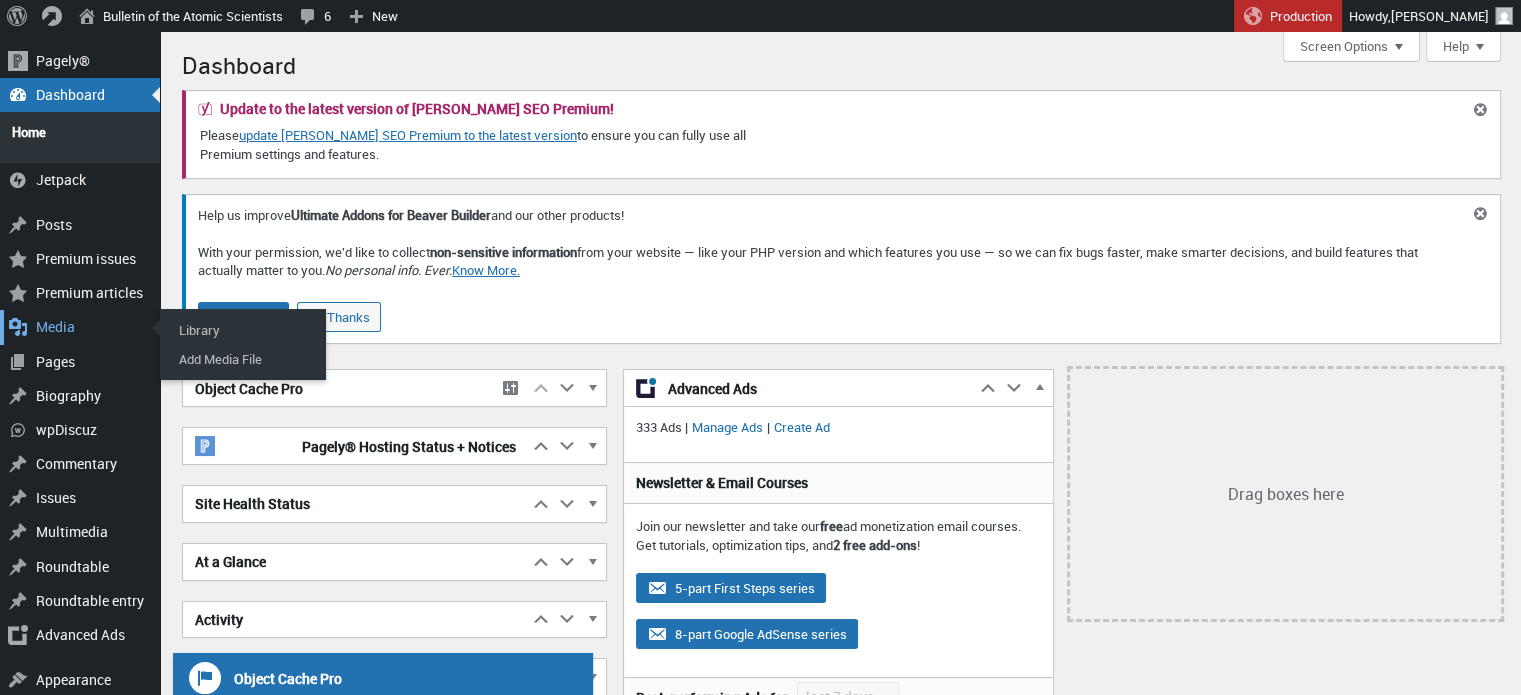 click on "Media" at bounding box center [80, 327] 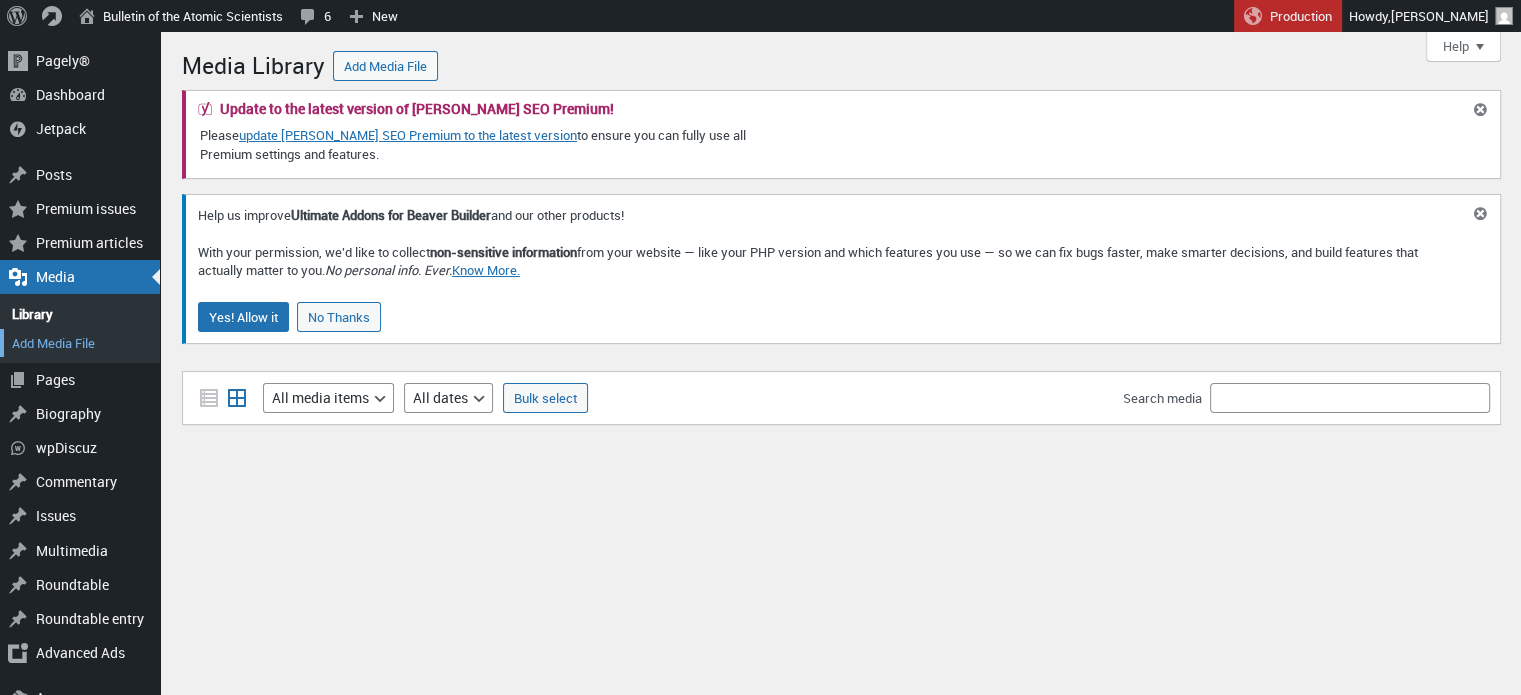 scroll, scrollTop: 0, scrollLeft: 0, axis: both 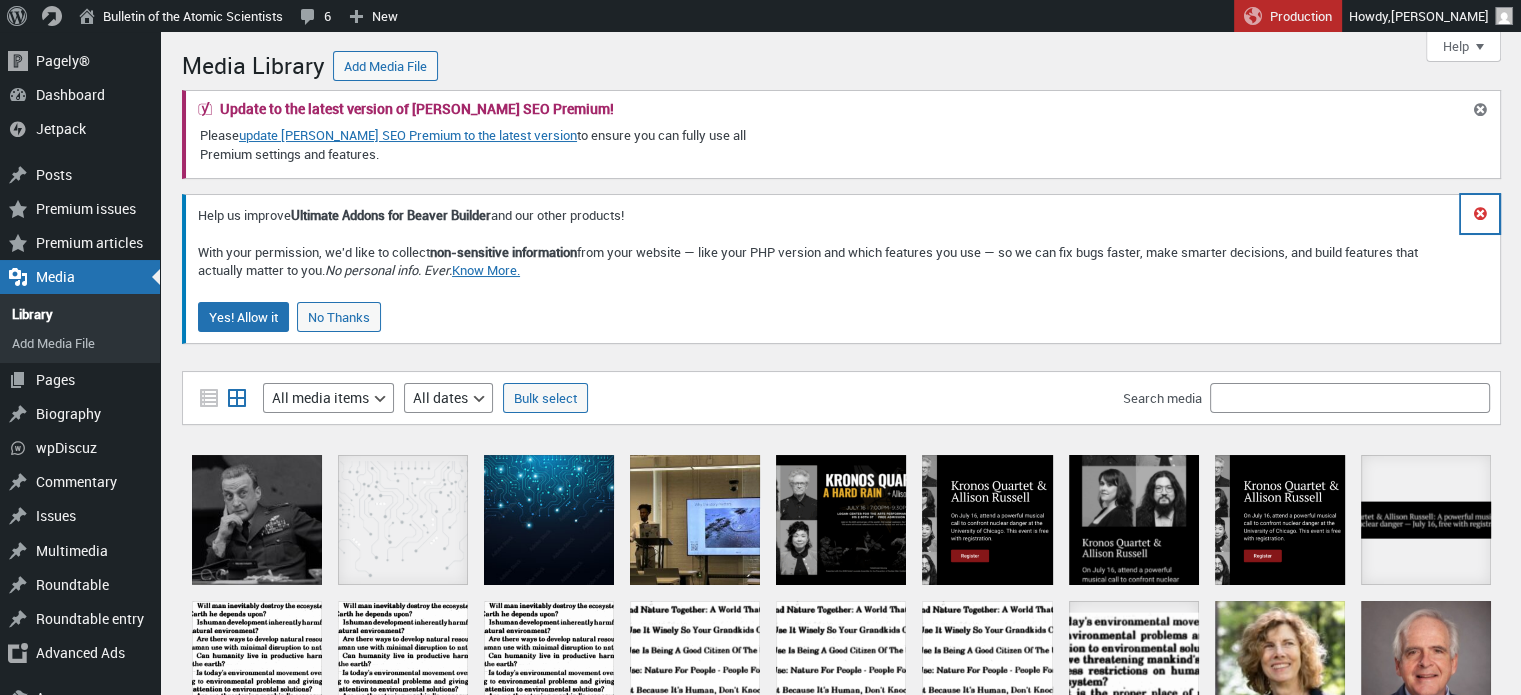 click on "Dismiss this notice." at bounding box center (1480, 214) 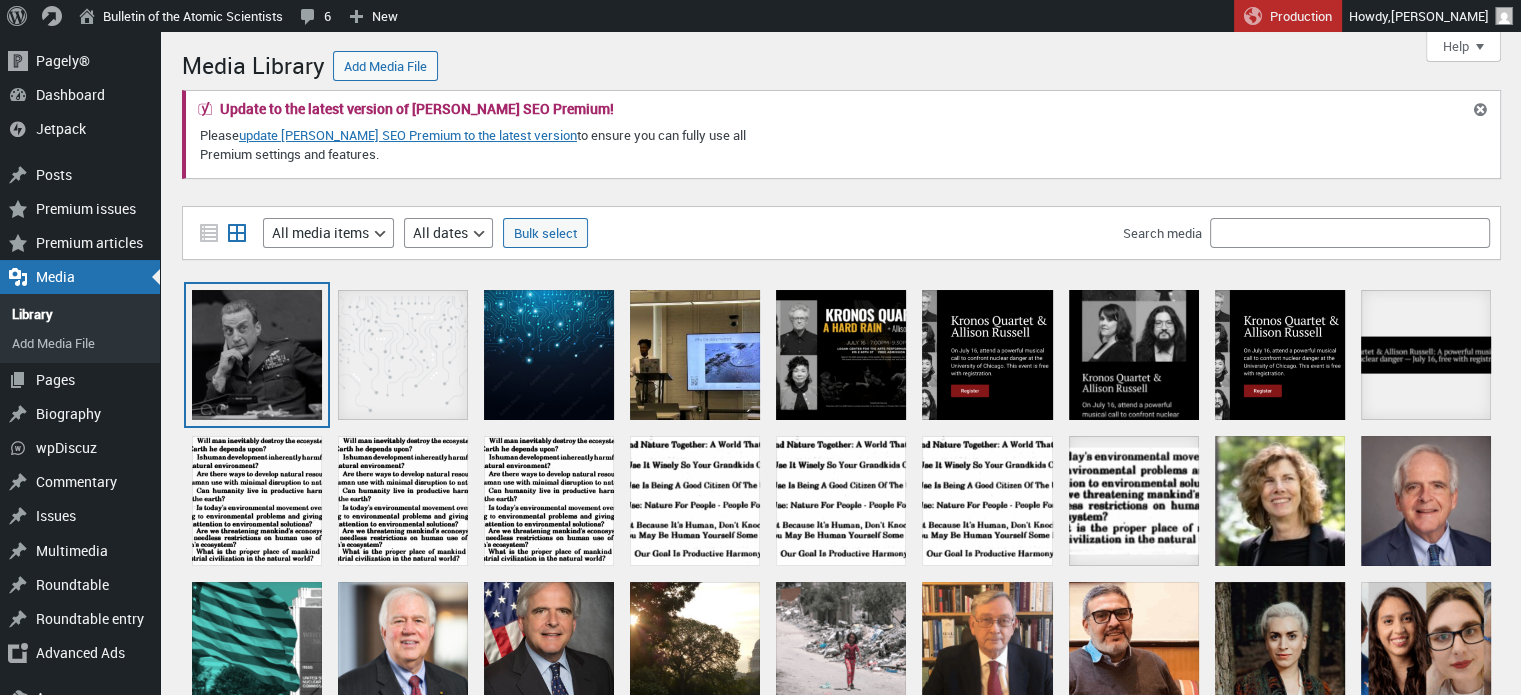 click at bounding box center (257, 355) 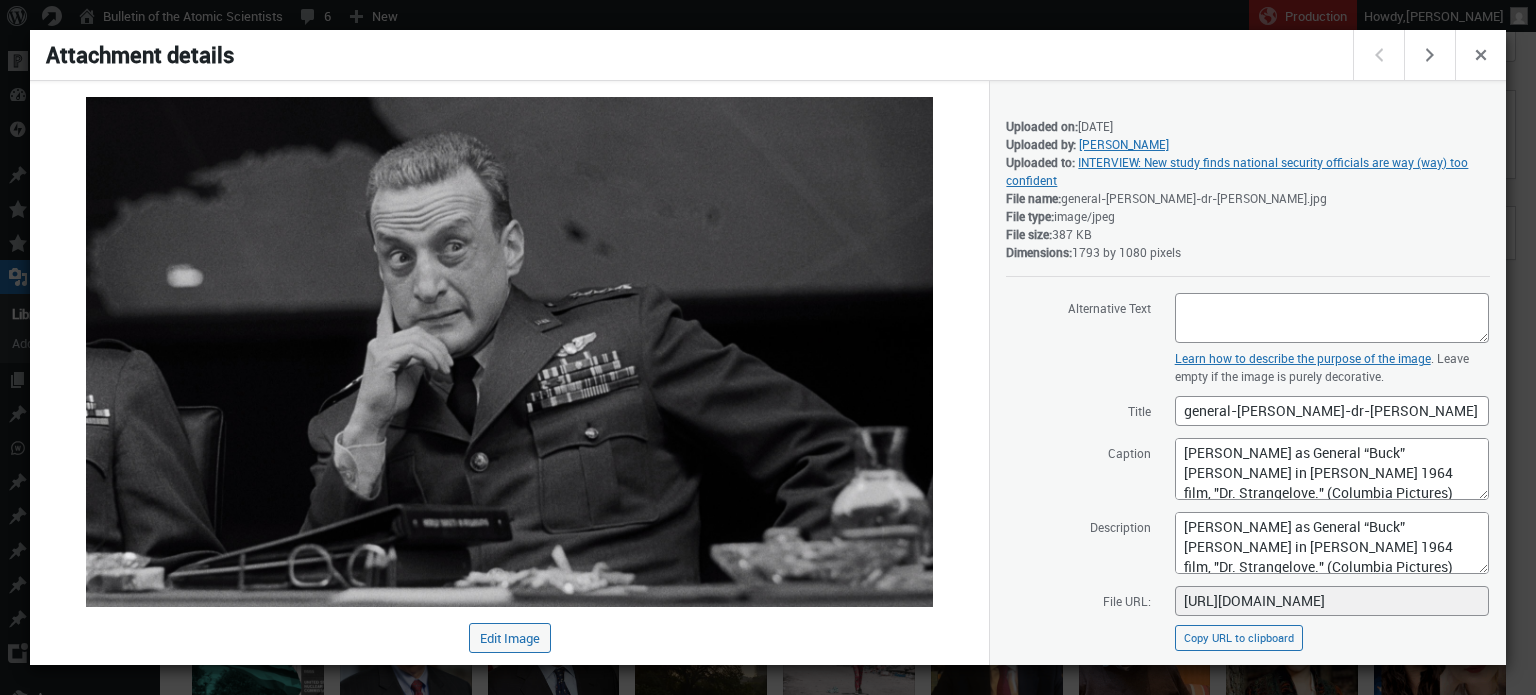 click on "Attachment details" at bounding box center [693, 55] 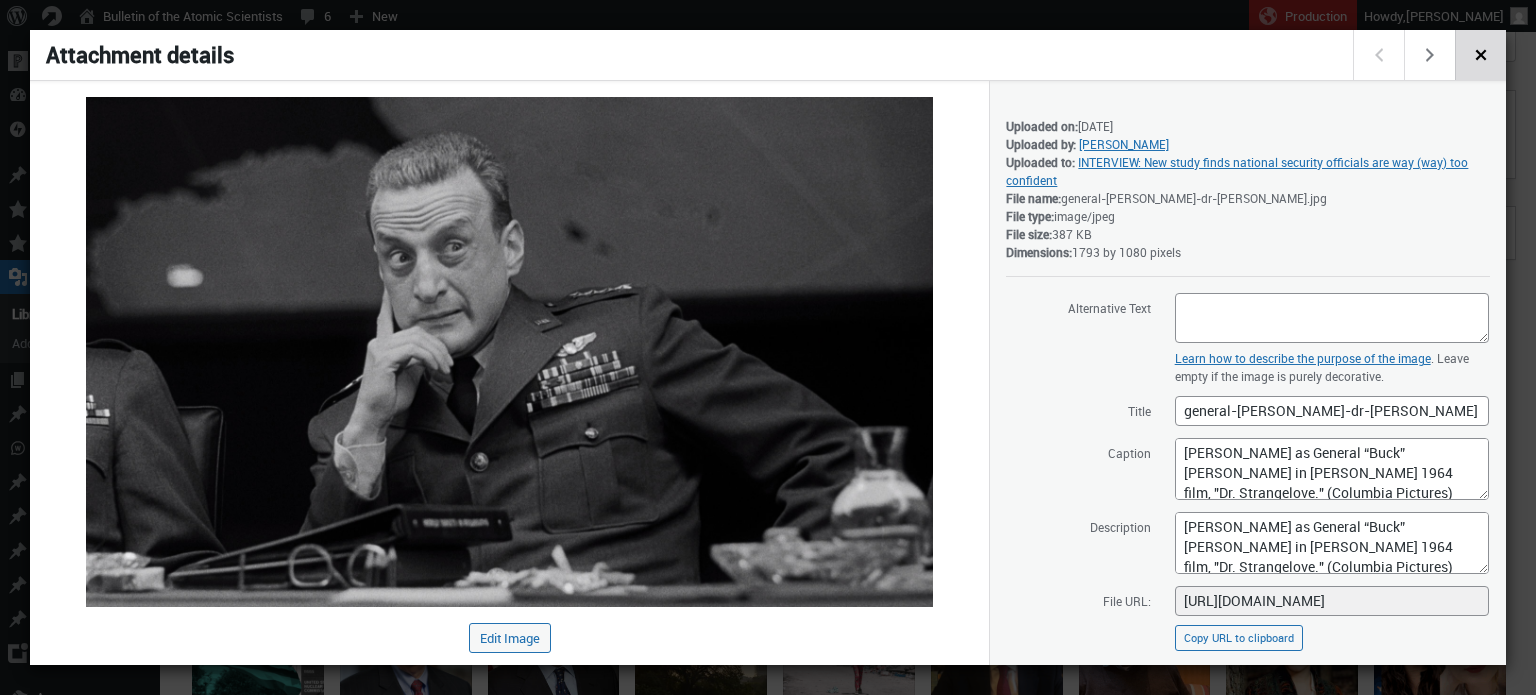 click on "Close dialog" at bounding box center [1481, 53] 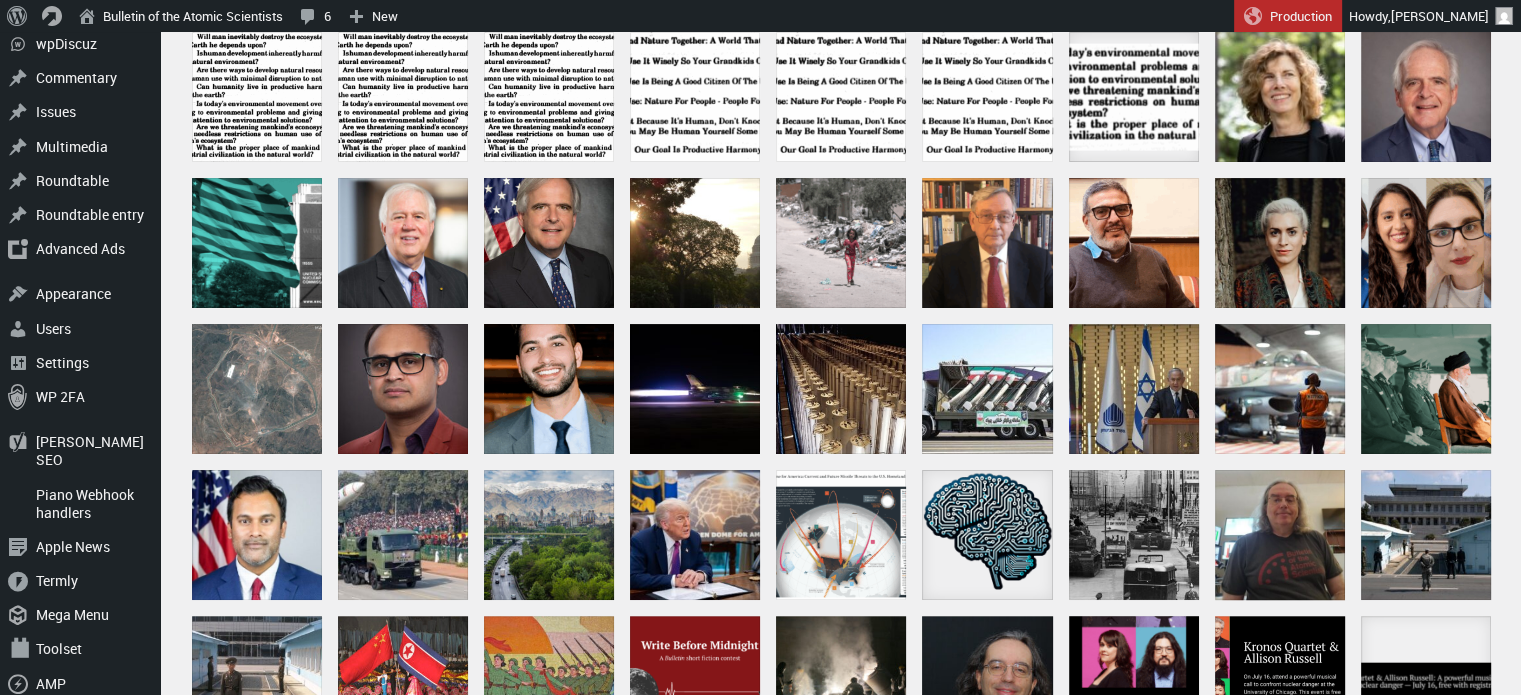 scroll, scrollTop: 410, scrollLeft: 0, axis: vertical 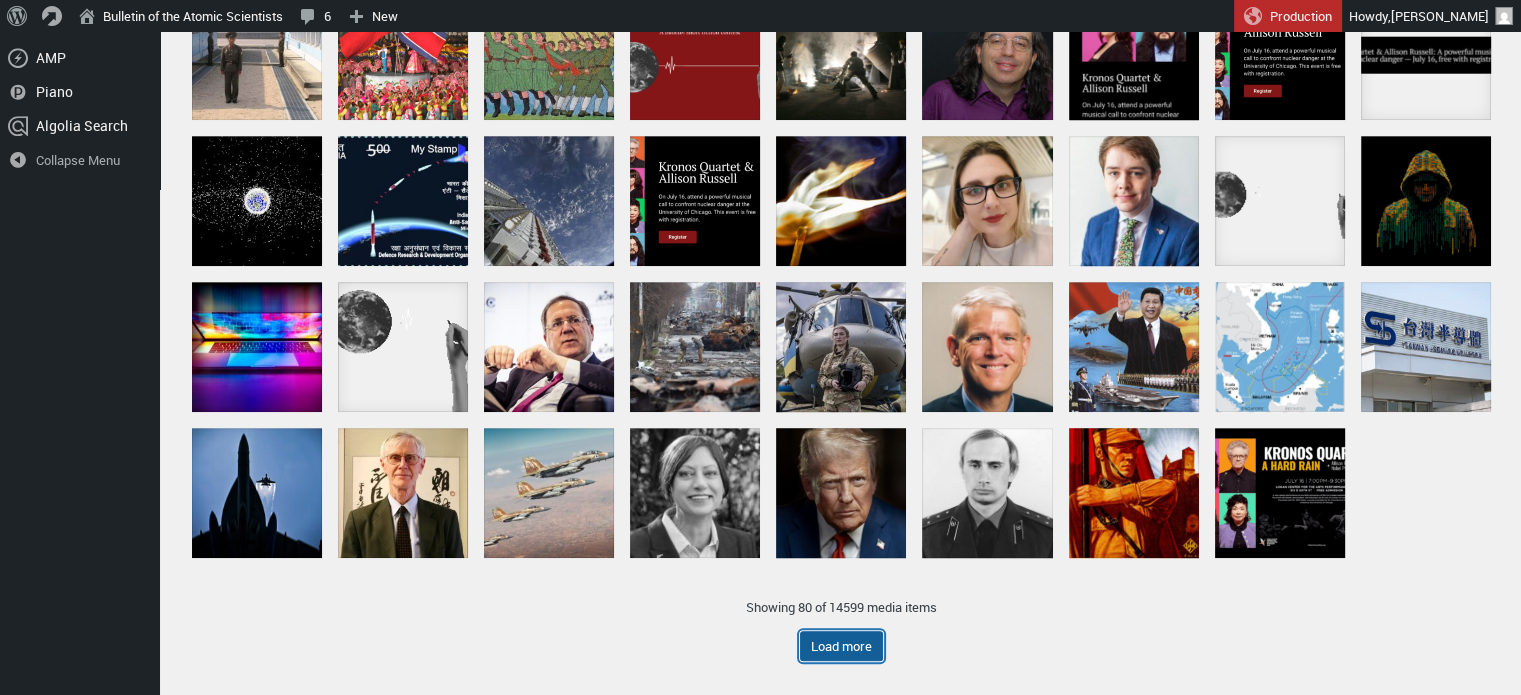click on "Load more" at bounding box center [841, 646] 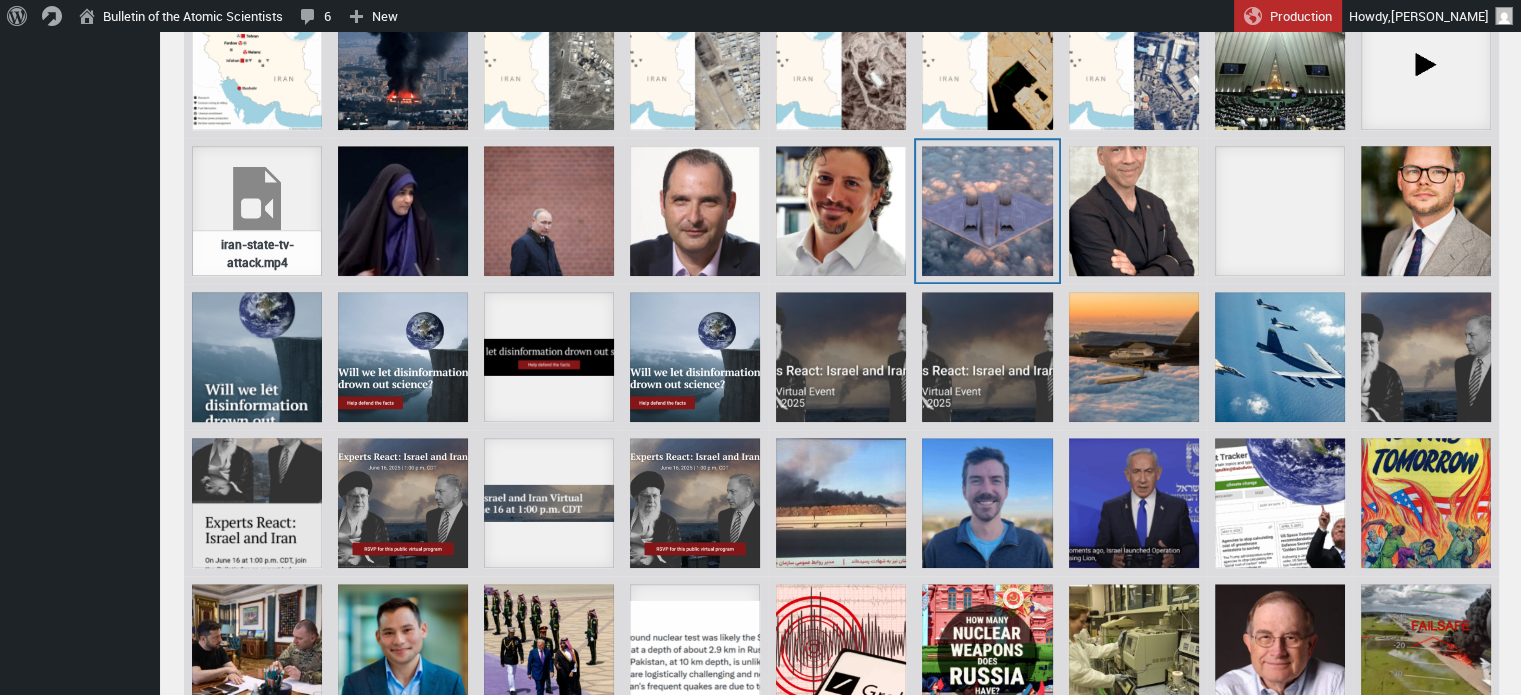 click at bounding box center [987, 211] 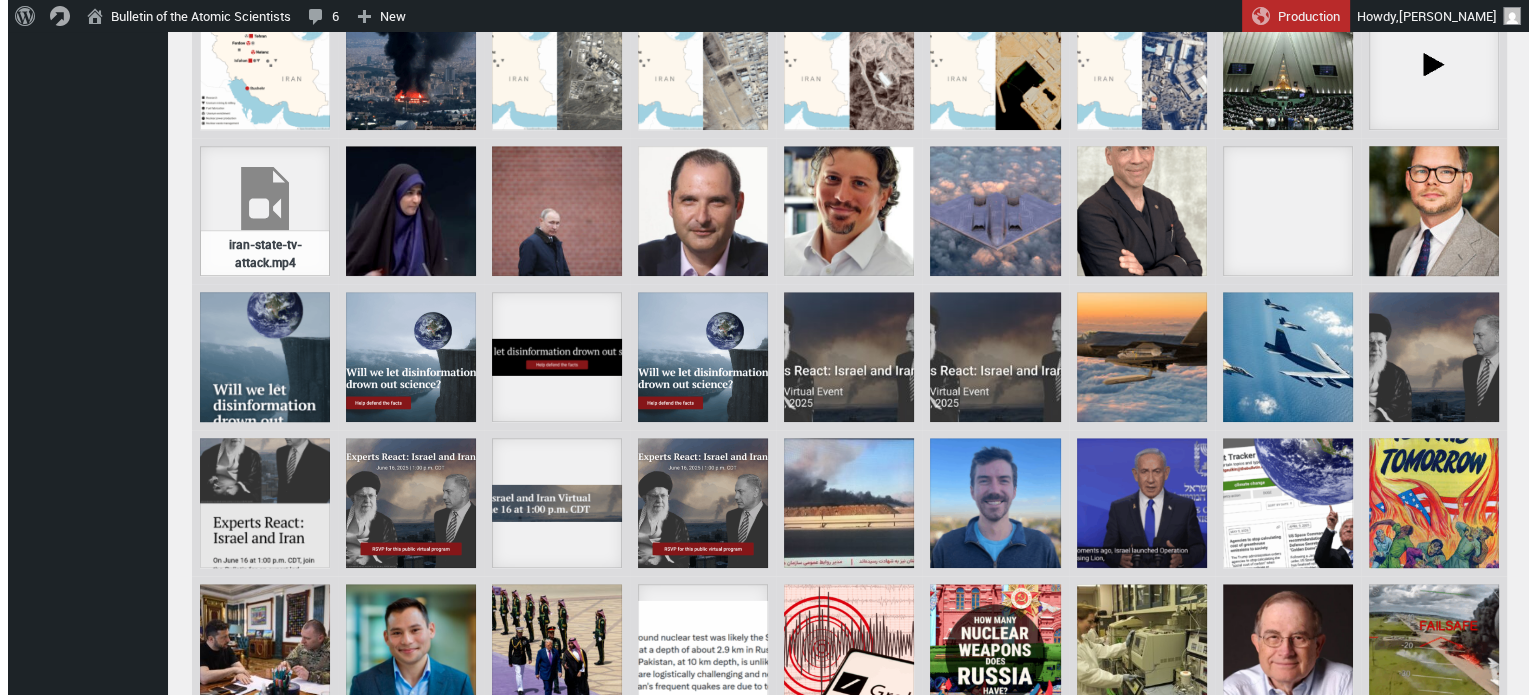 scroll, scrollTop: 2064, scrollLeft: 0, axis: vertical 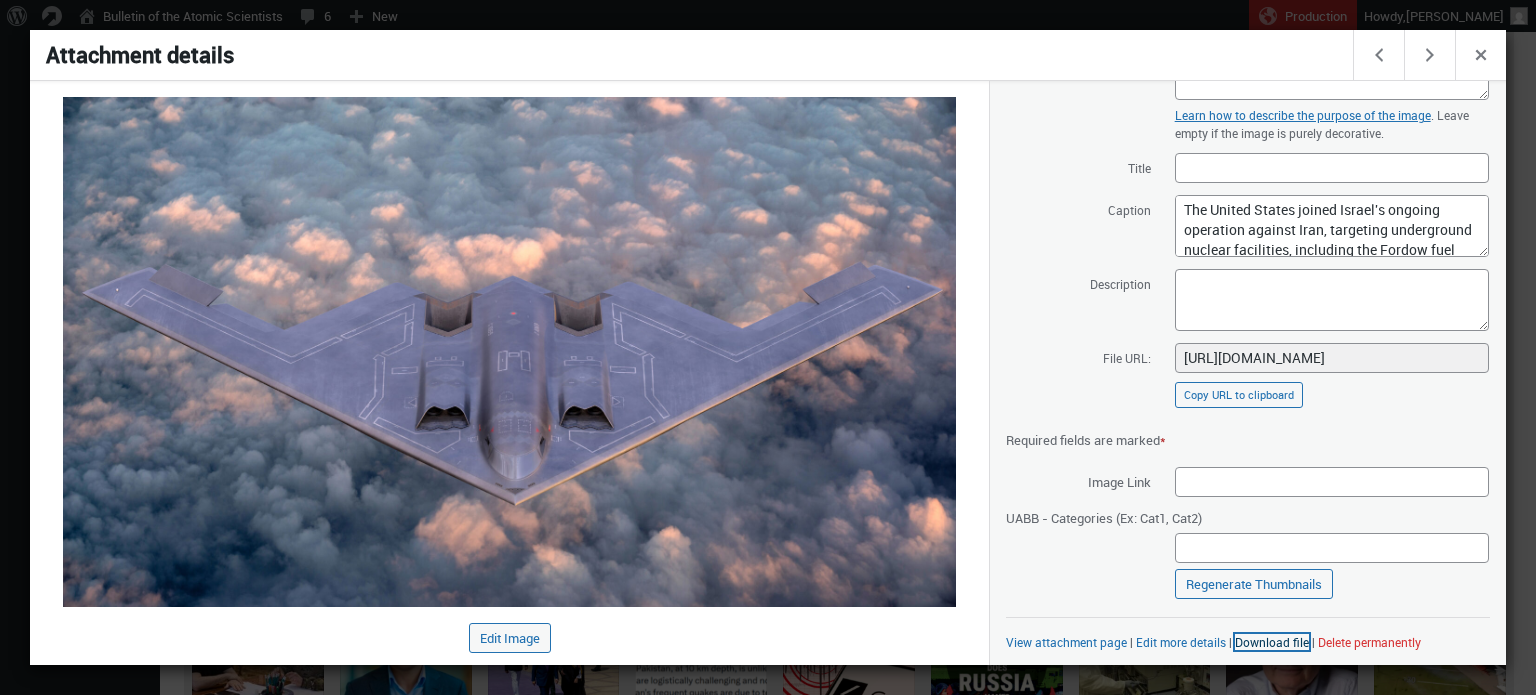 click on "Download file" at bounding box center (1272, 642) 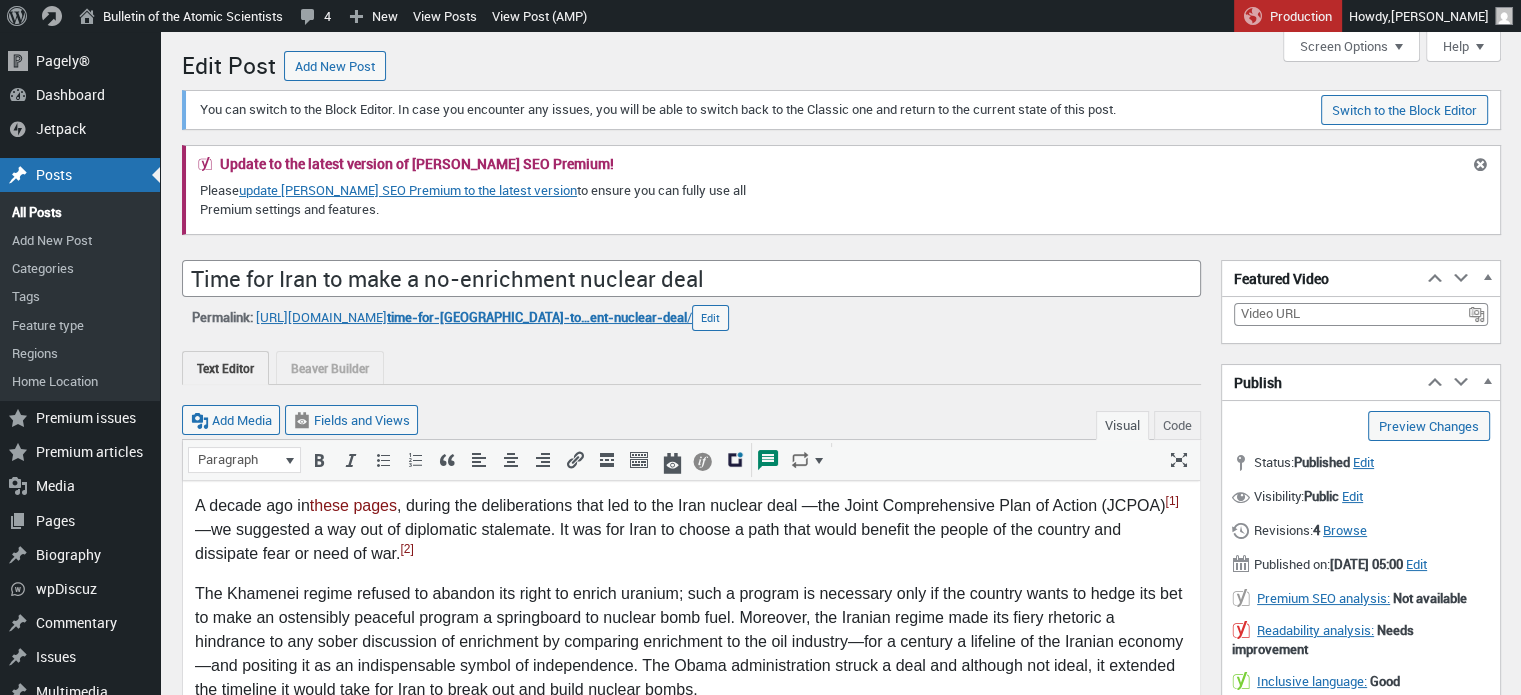 scroll, scrollTop: 0, scrollLeft: 0, axis: both 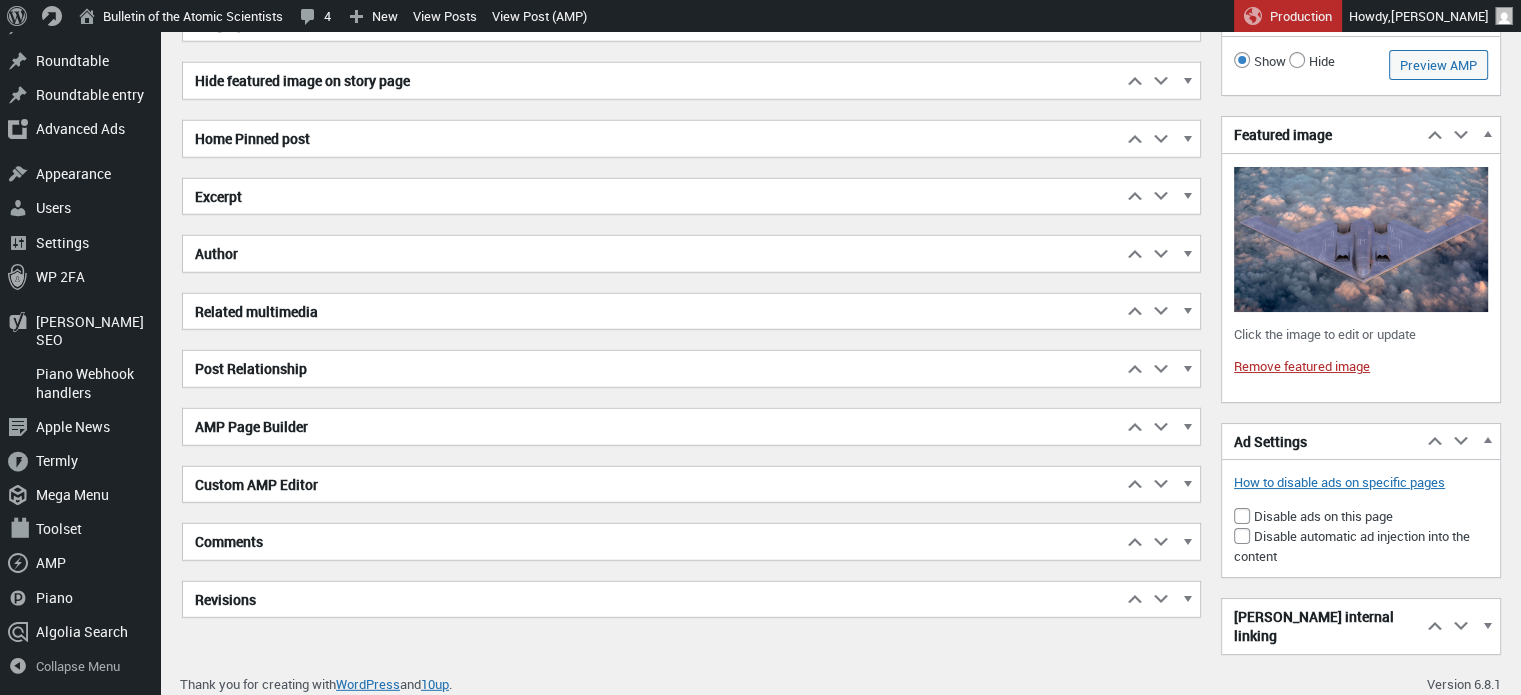 click on "Excerpt" at bounding box center (652, 197) 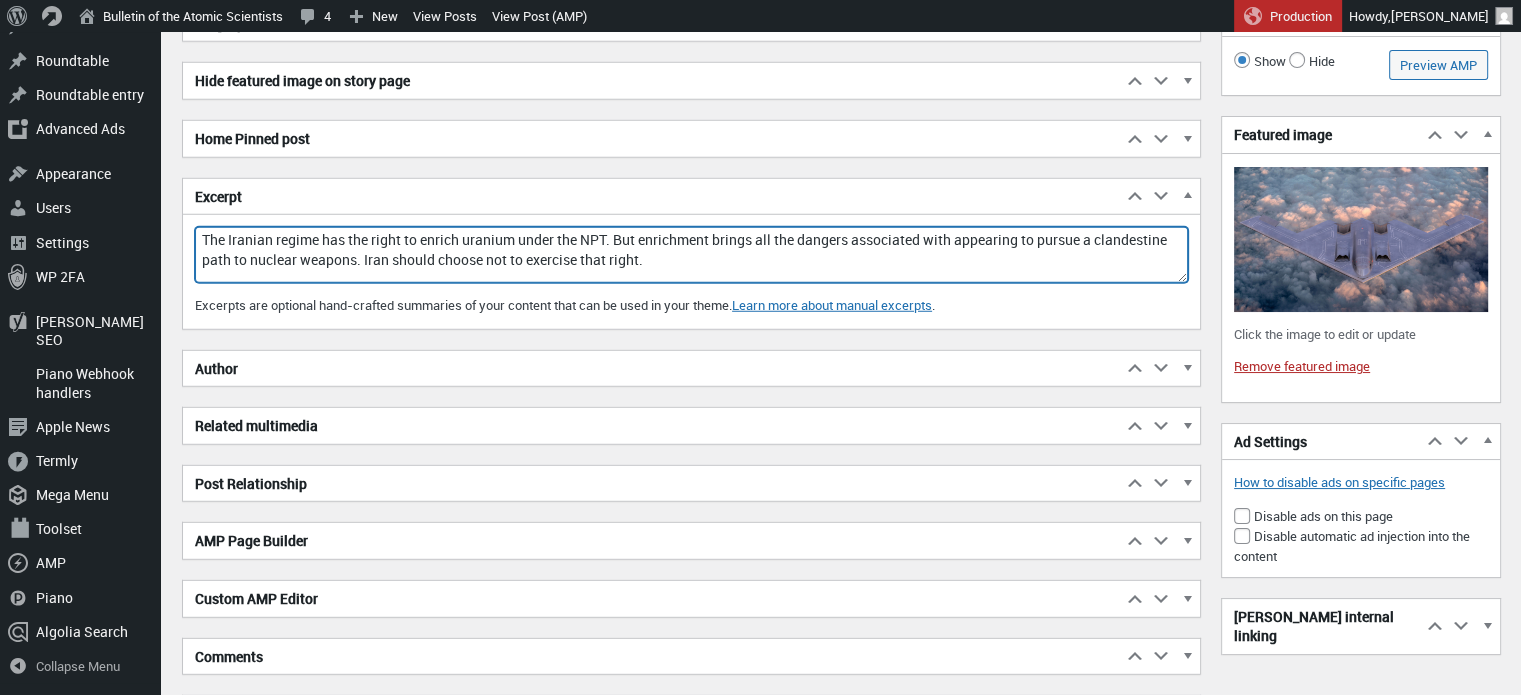 drag, startPoint x: 648, startPoint y: 252, endPoint x: 184, endPoint y: 211, distance: 465.8079 